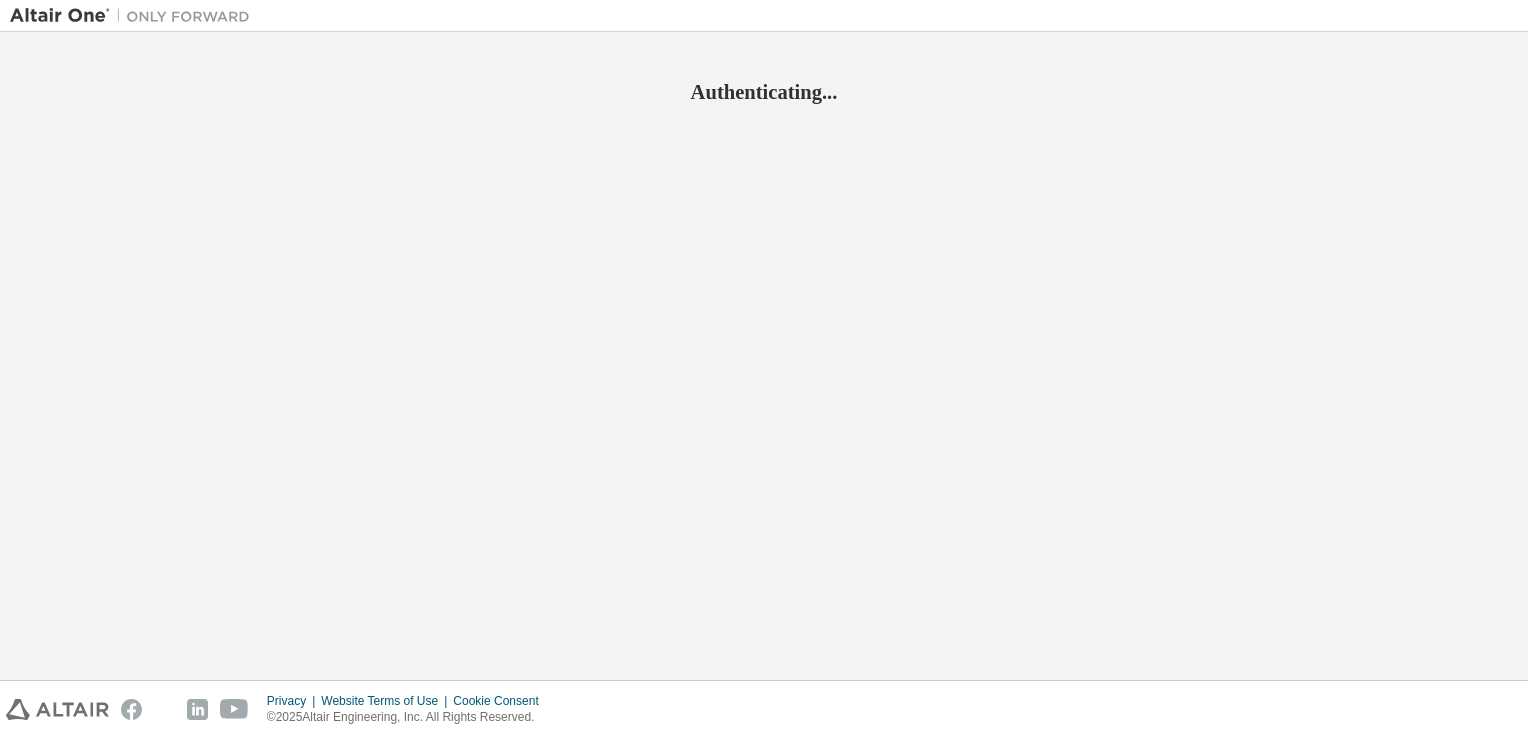 scroll, scrollTop: 0, scrollLeft: 0, axis: both 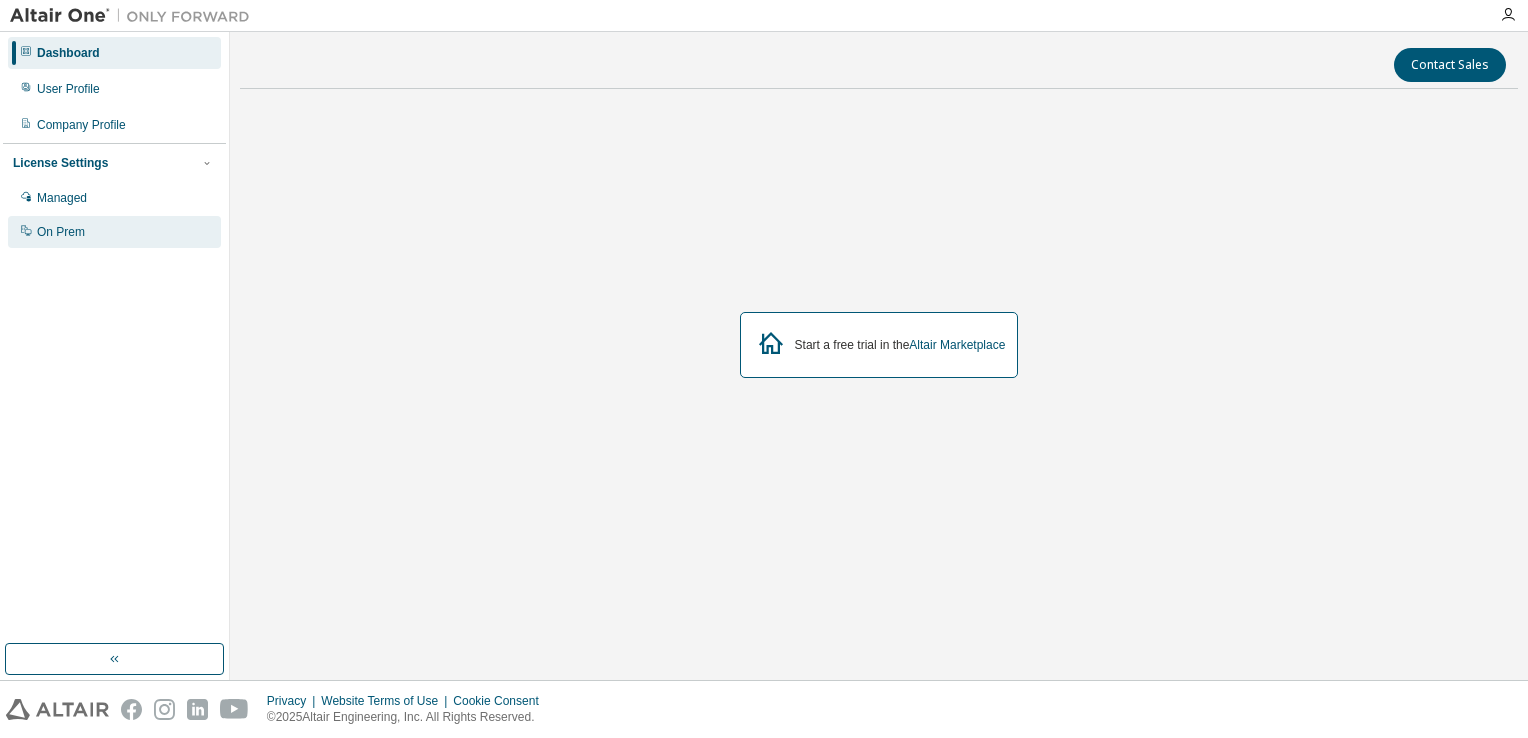 click on "On Prem" at bounding box center [114, 232] 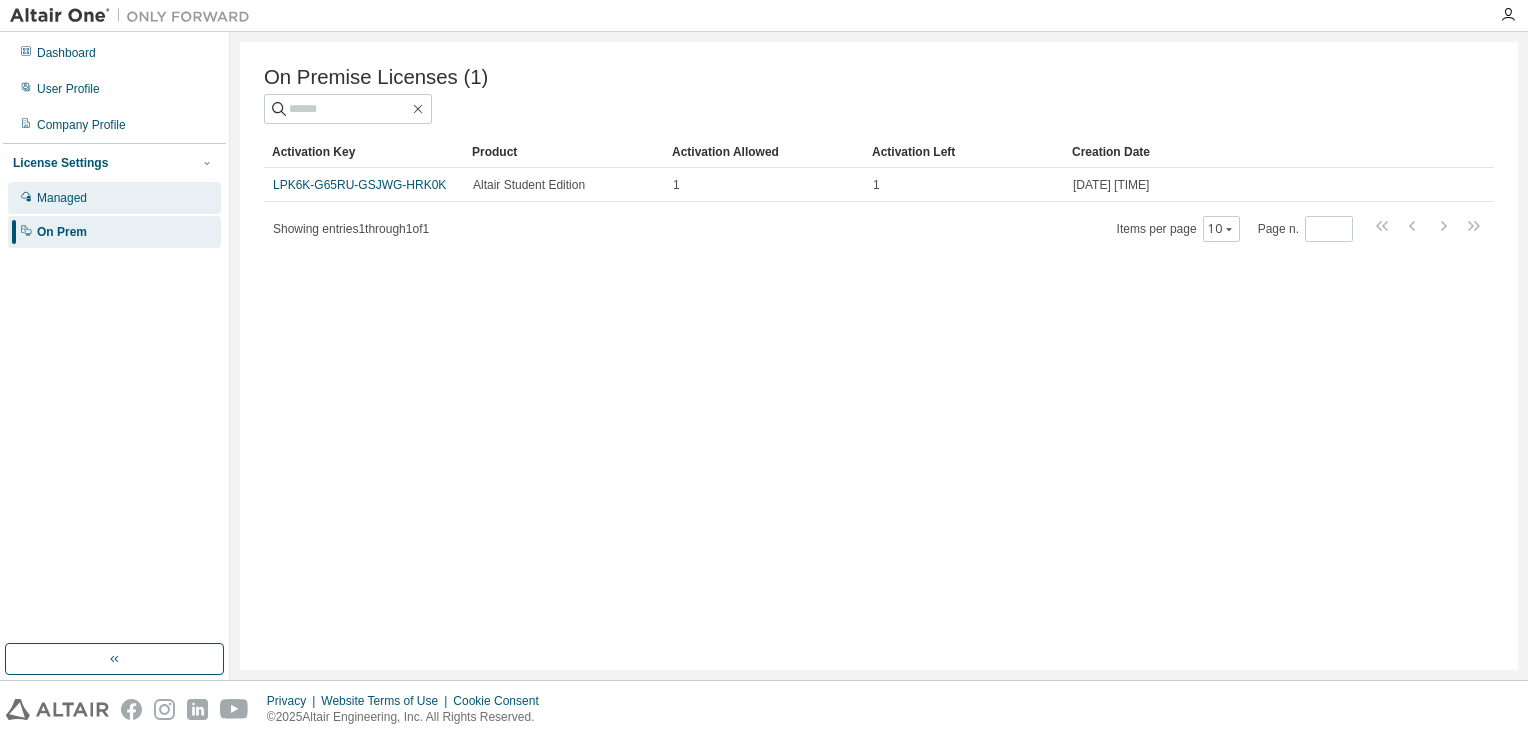 click on "Managed" at bounding box center (62, 198) 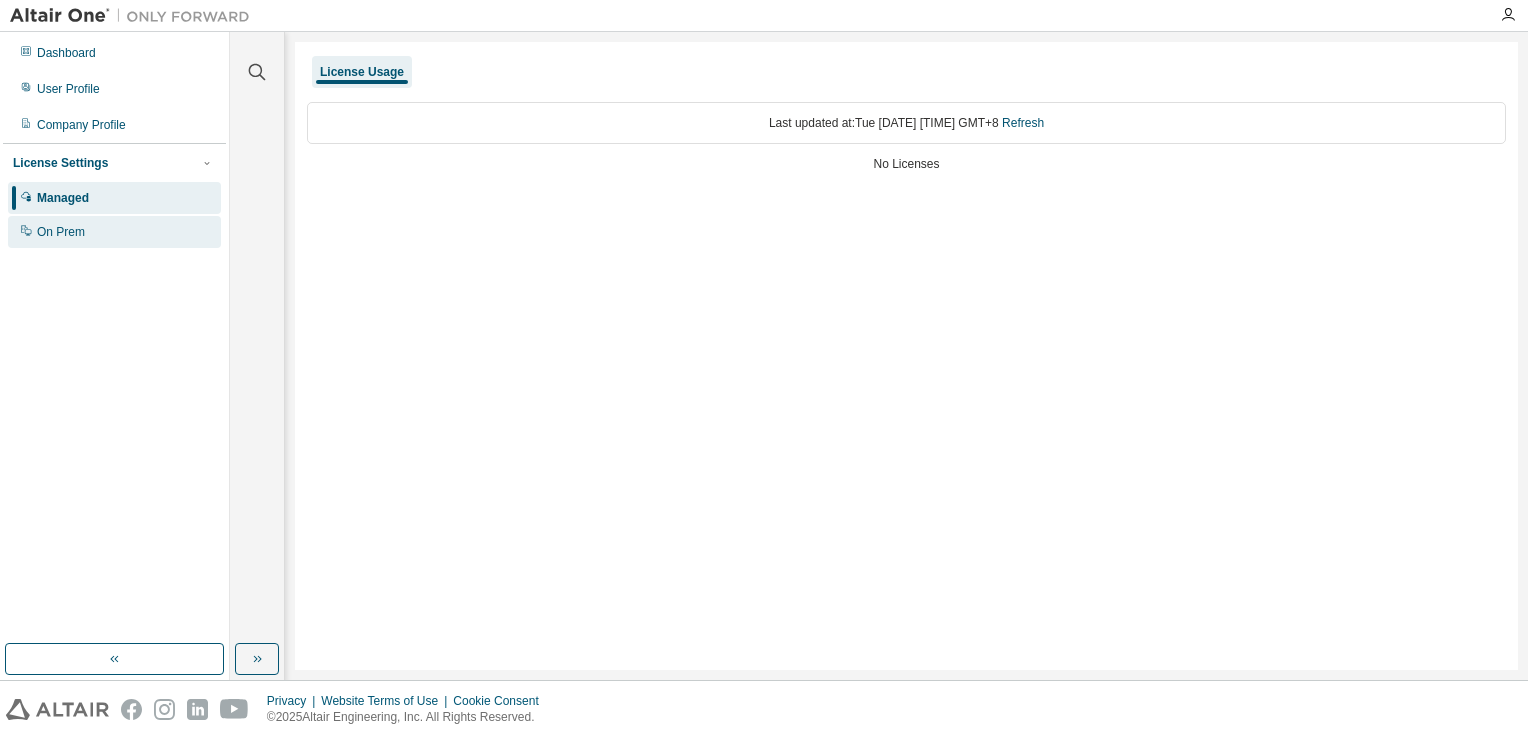 click on "On Prem" at bounding box center [61, 232] 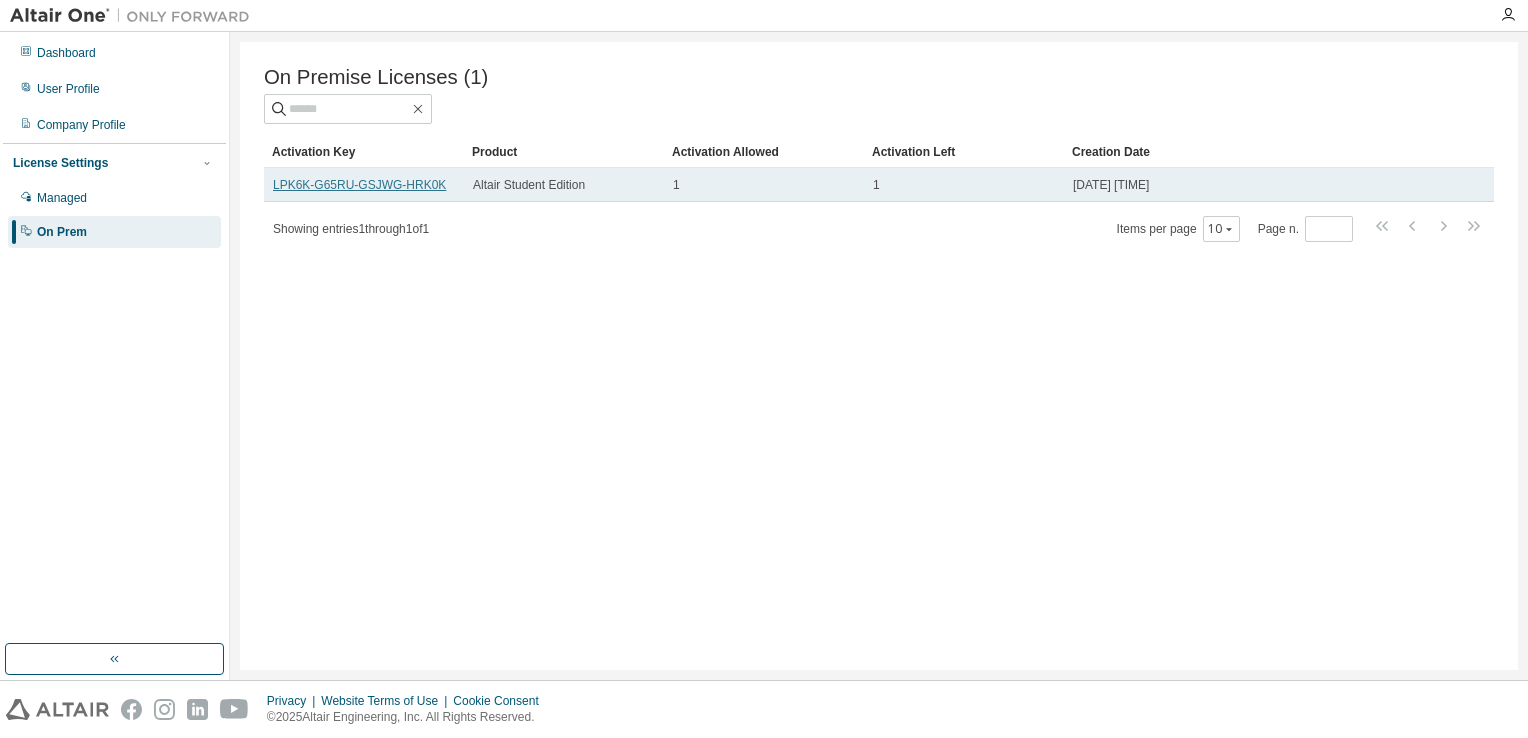 click on "LPK6K-G65RU-GSJWG-HRK0K" at bounding box center [359, 185] 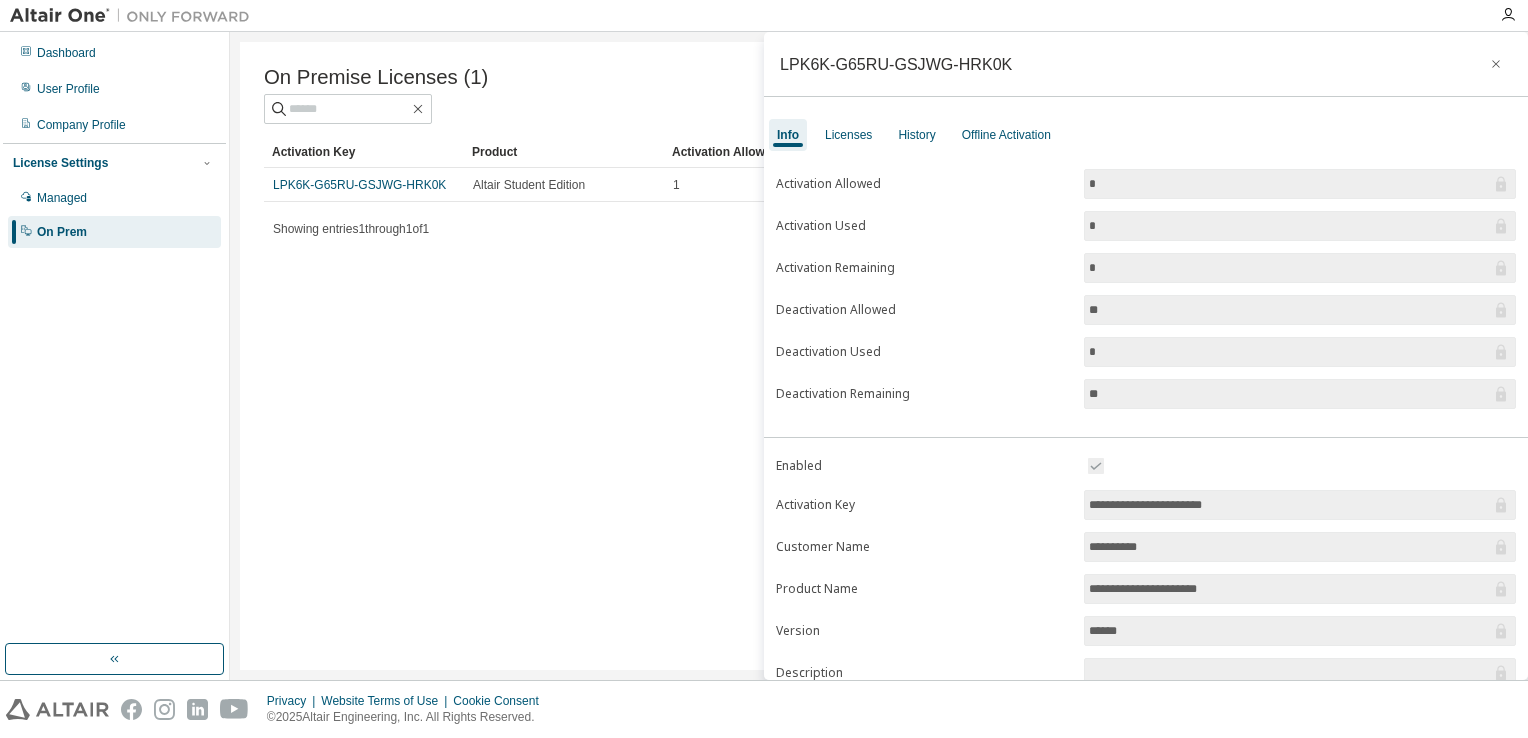 scroll, scrollTop: 177, scrollLeft: 0, axis: vertical 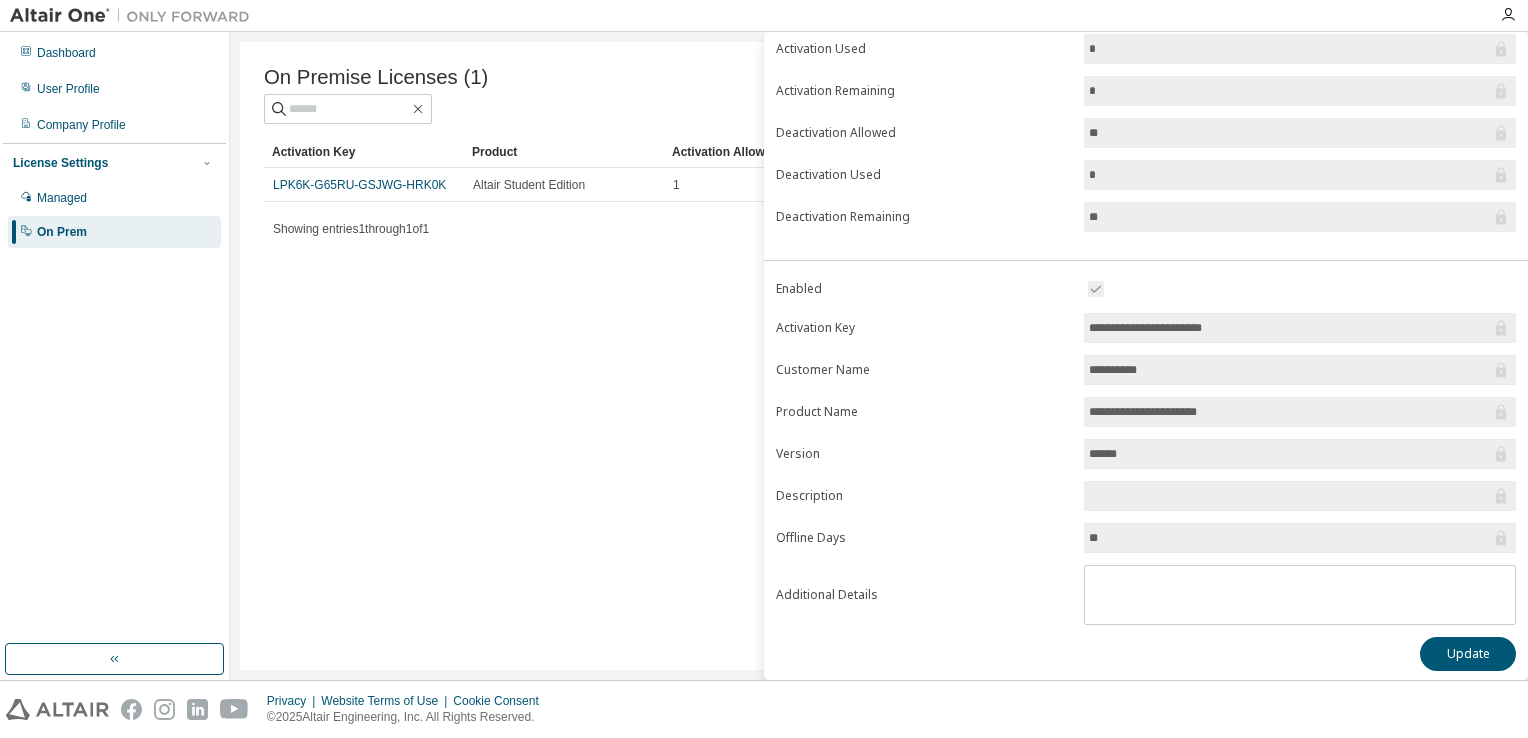 click on "On Premise Licenses (1) Clear Load Save Save As Field Operator Value Select filter Select operand Add criteria Search Activation Key Product Activation Allowed Activation Left Creation Date LPK6K-G65RU-GSJWG-HRK0K Altair Student Edition 1 1 2025-08-04 14:58:23 Showing entries  1  through  1  of  1 Items per page 10 Page n. *" at bounding box center [879, 356] 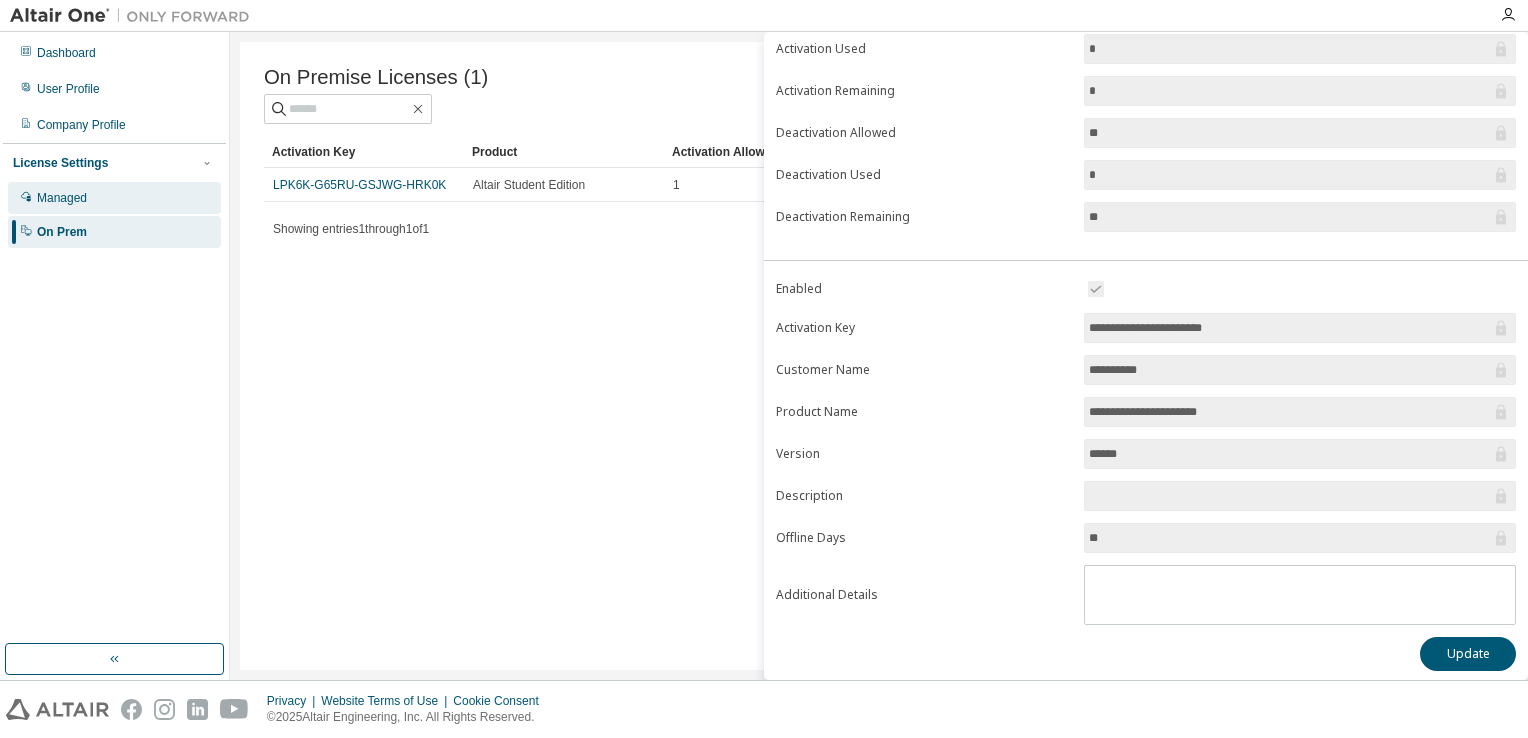 click on "Managed" at bounding box center (114, 198) 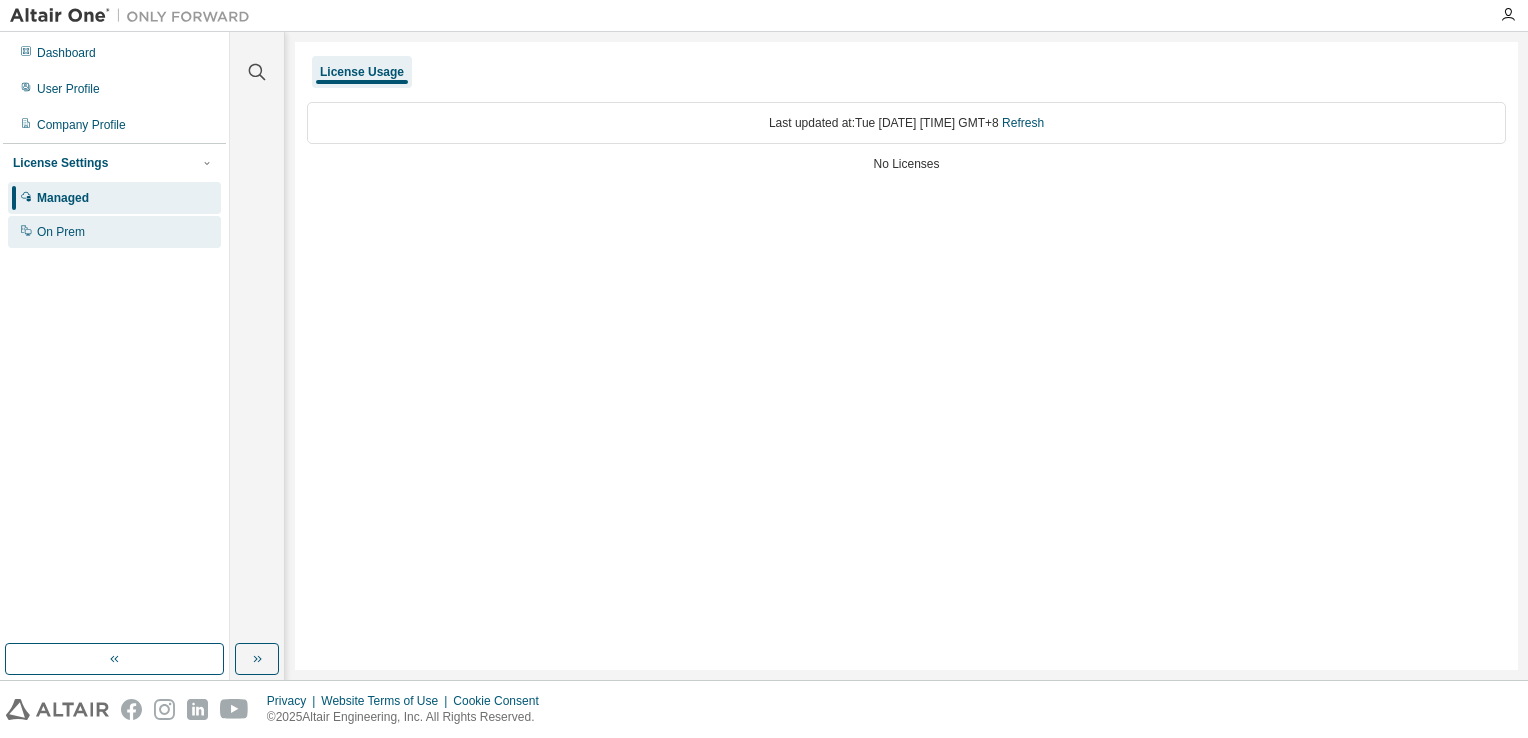 click on "On Prem" at bounding box center [114, 232] 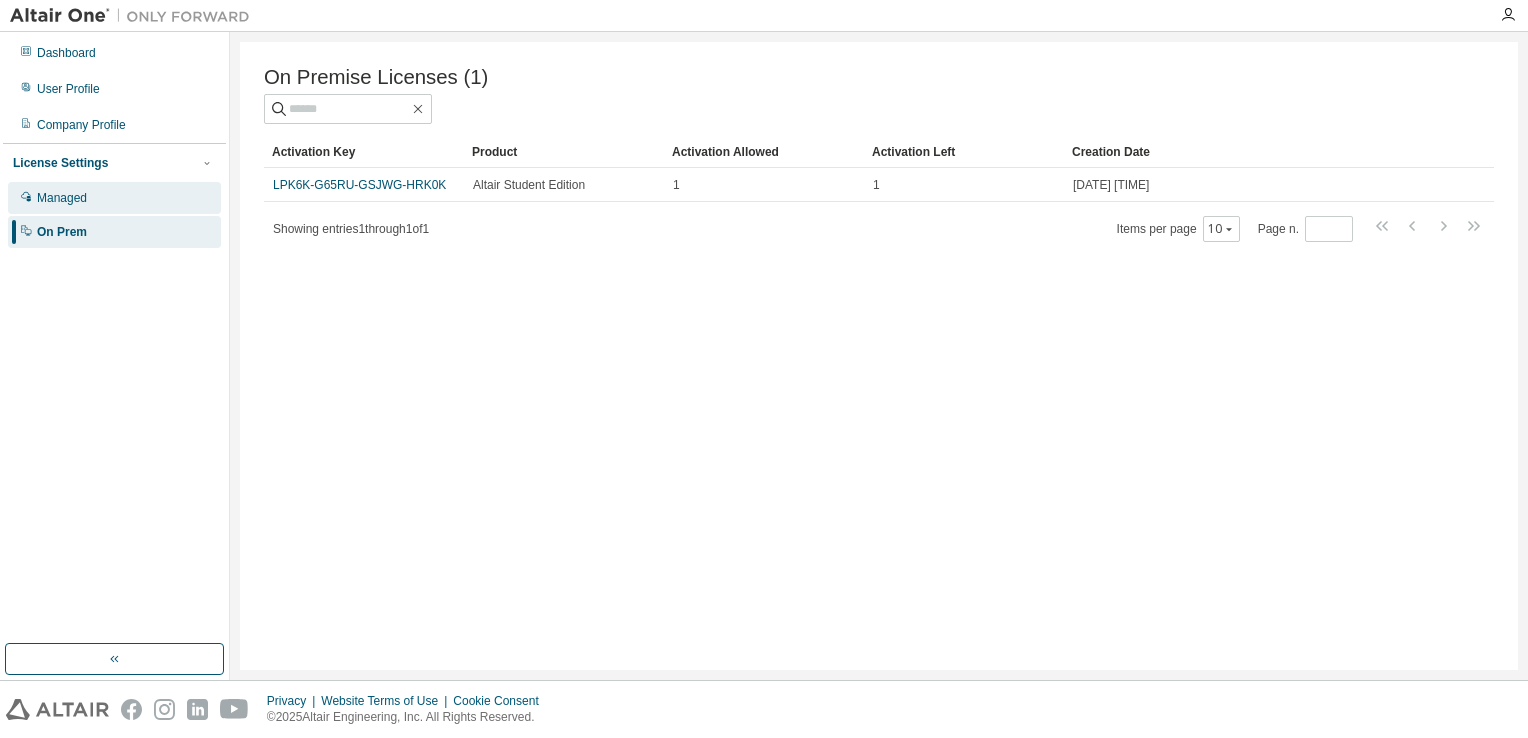 click on "Managed" at bounding box center [114, 198] 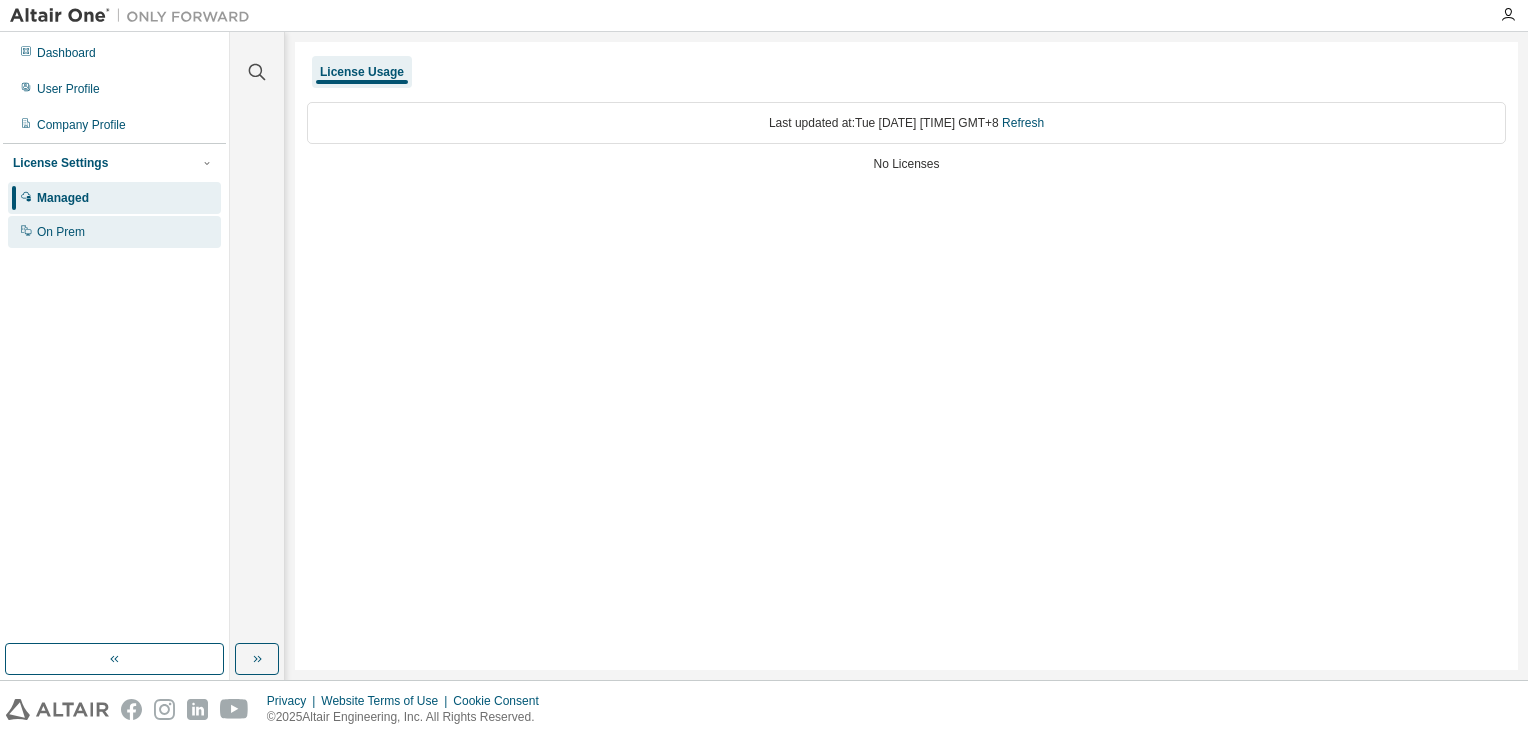 click on "On Prem" at bounding box center [114, 232] 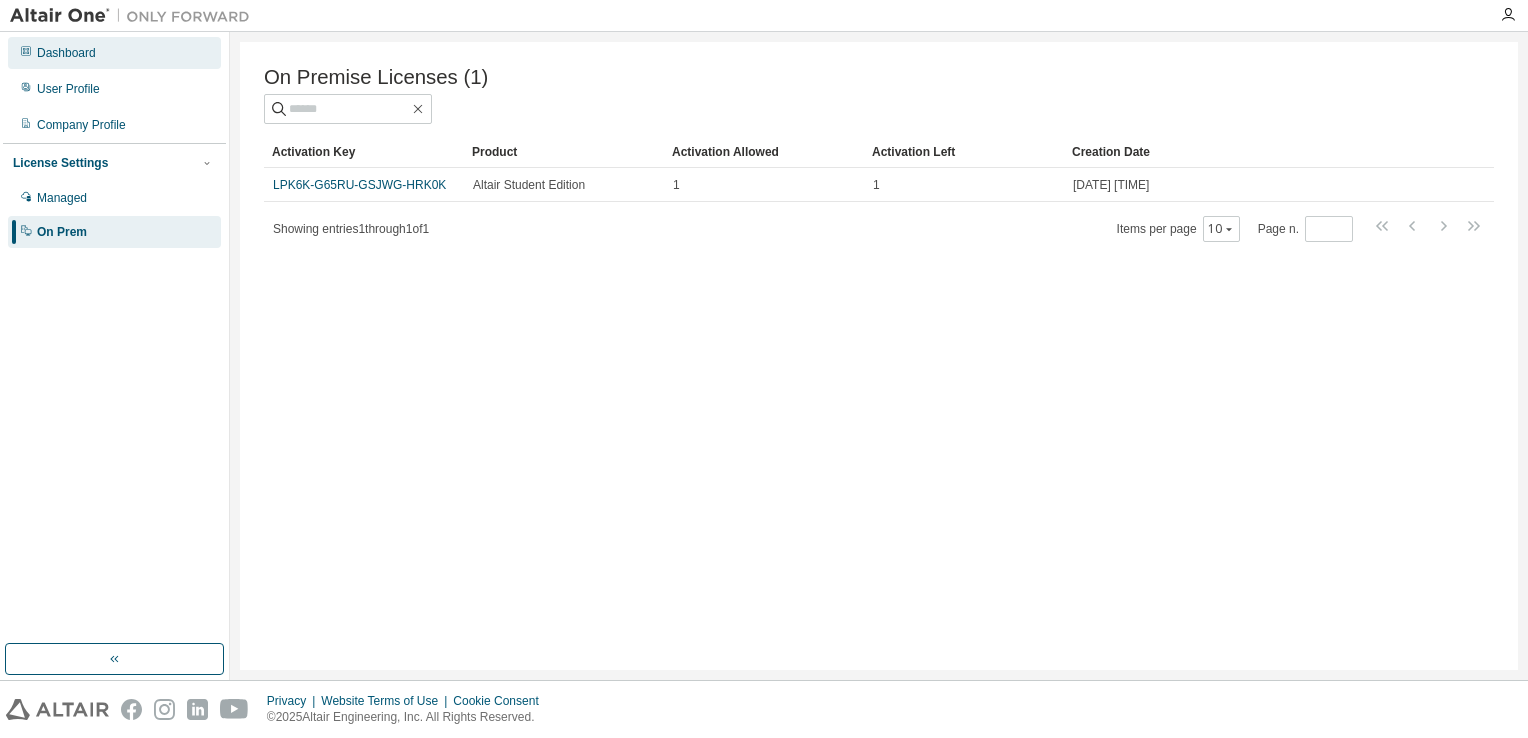 click on "Dashboard" at bounding box center [66, 53] 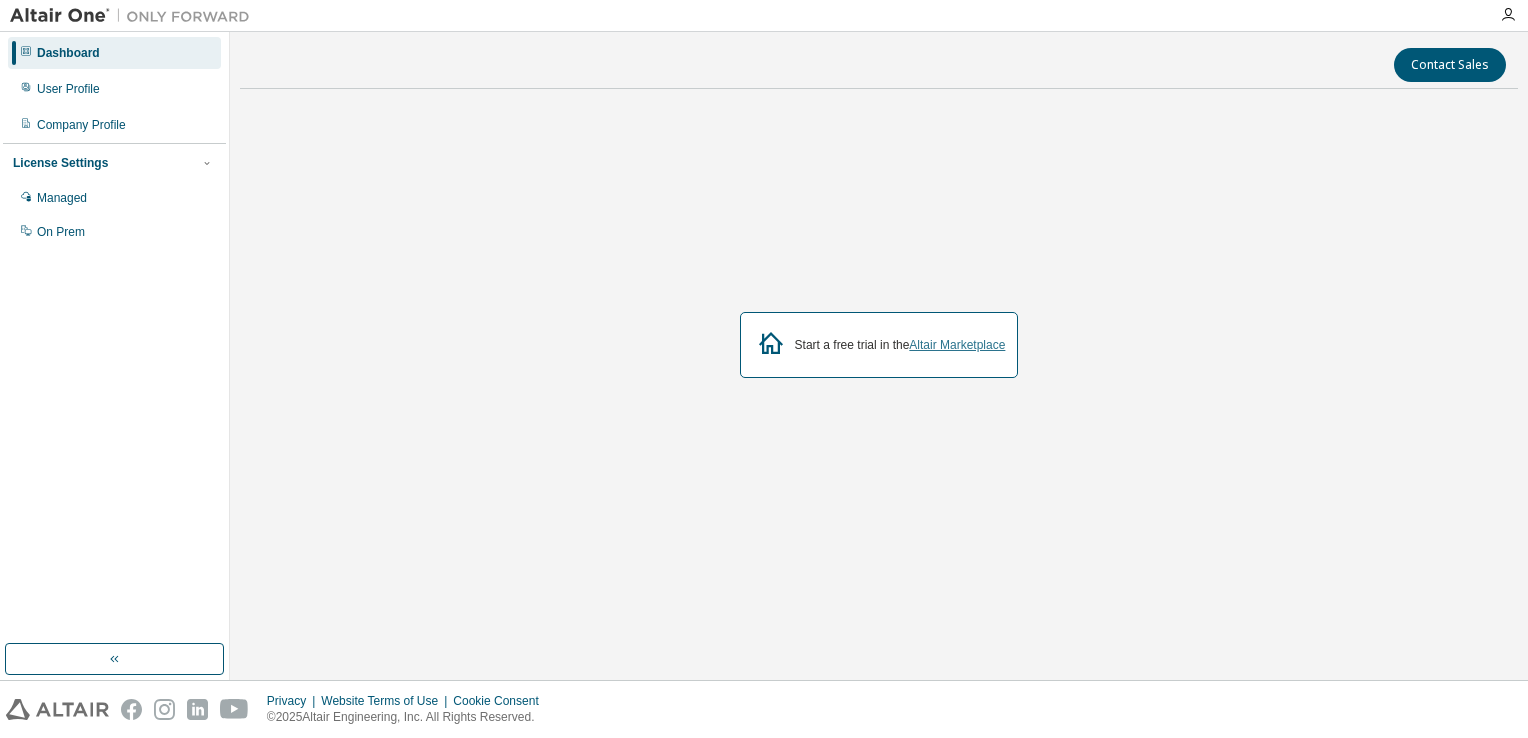 click on "Altair Marketplace" at bounding box center [957, 345] 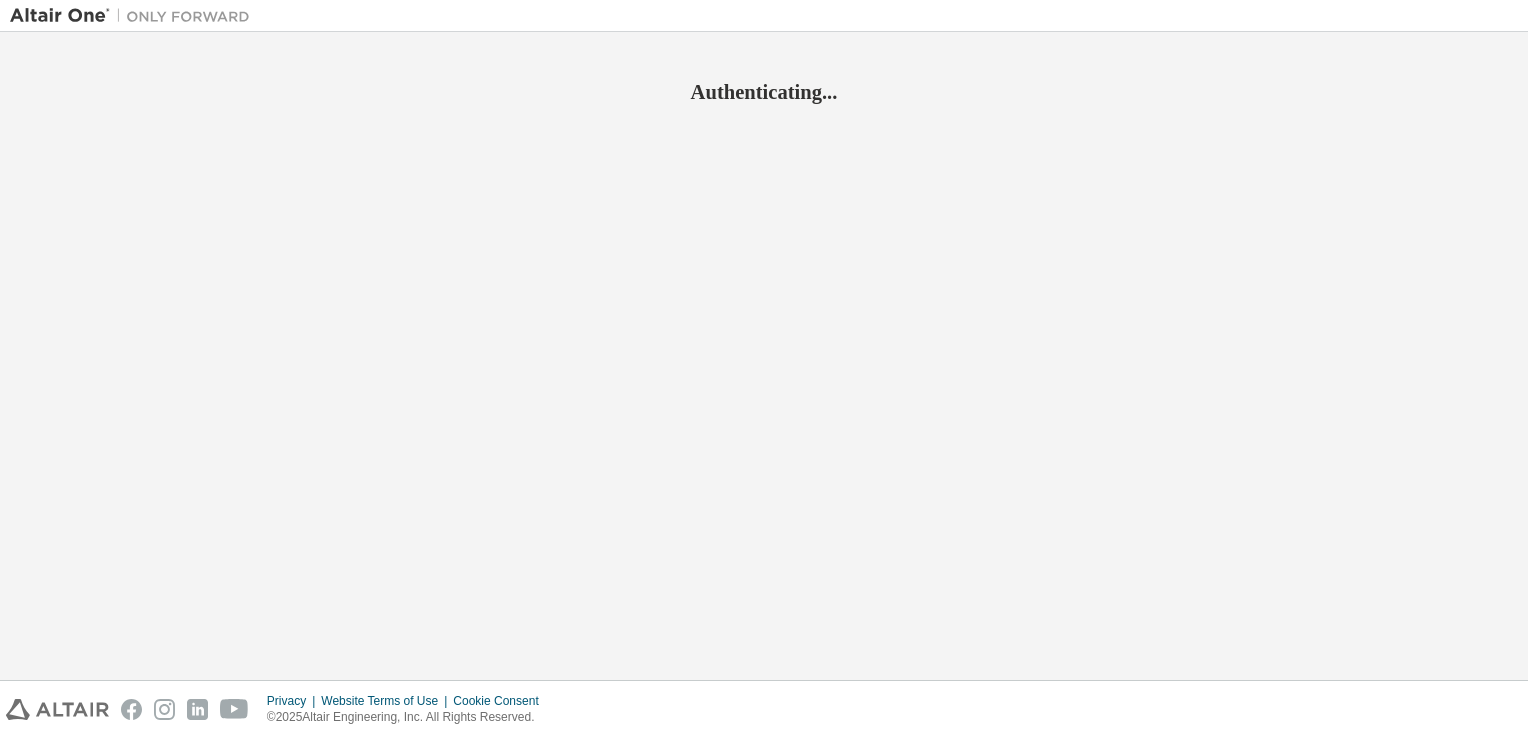 scroll, scrollTop: 0, scrollLeft: 0, axis: both 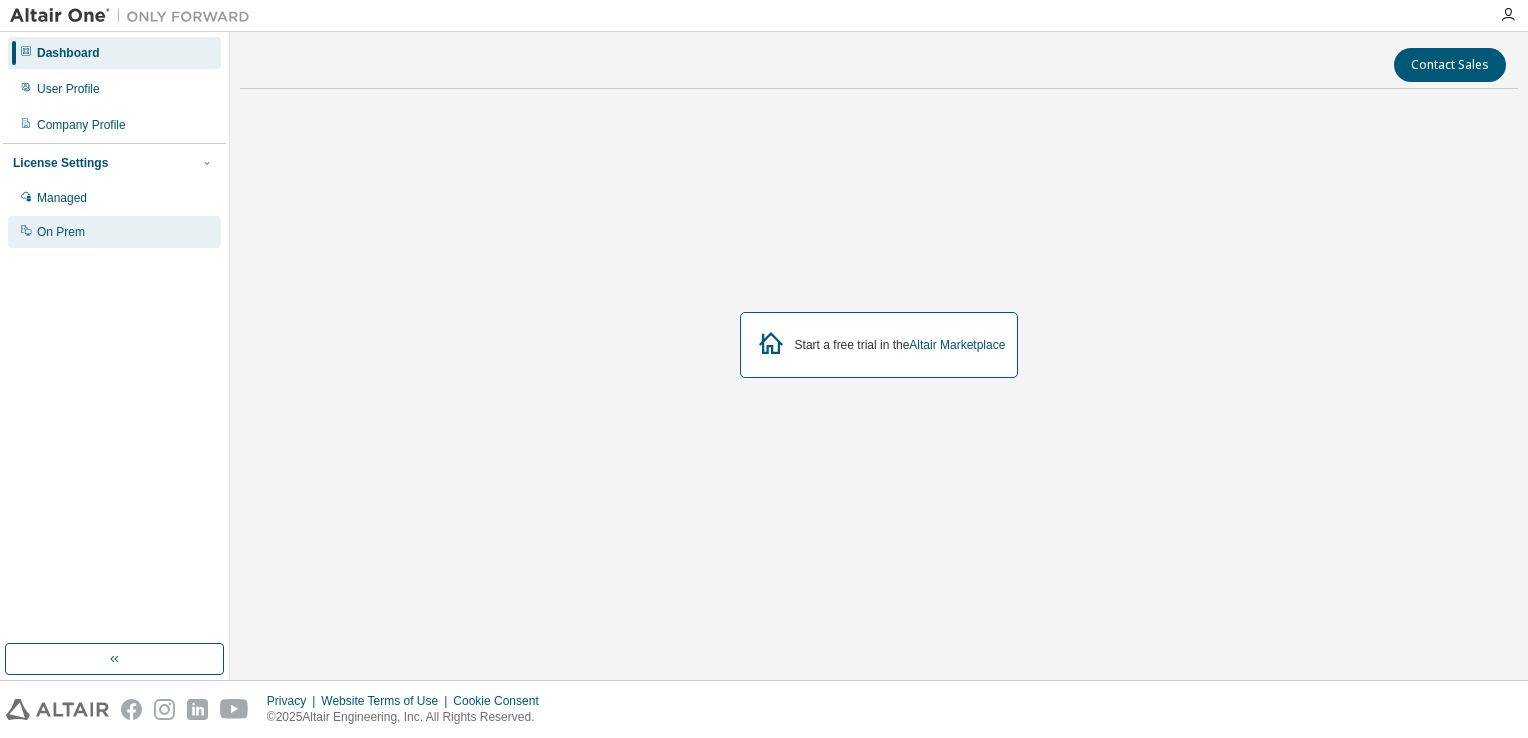 click on "On Prem" at bounding box center [61, 232] 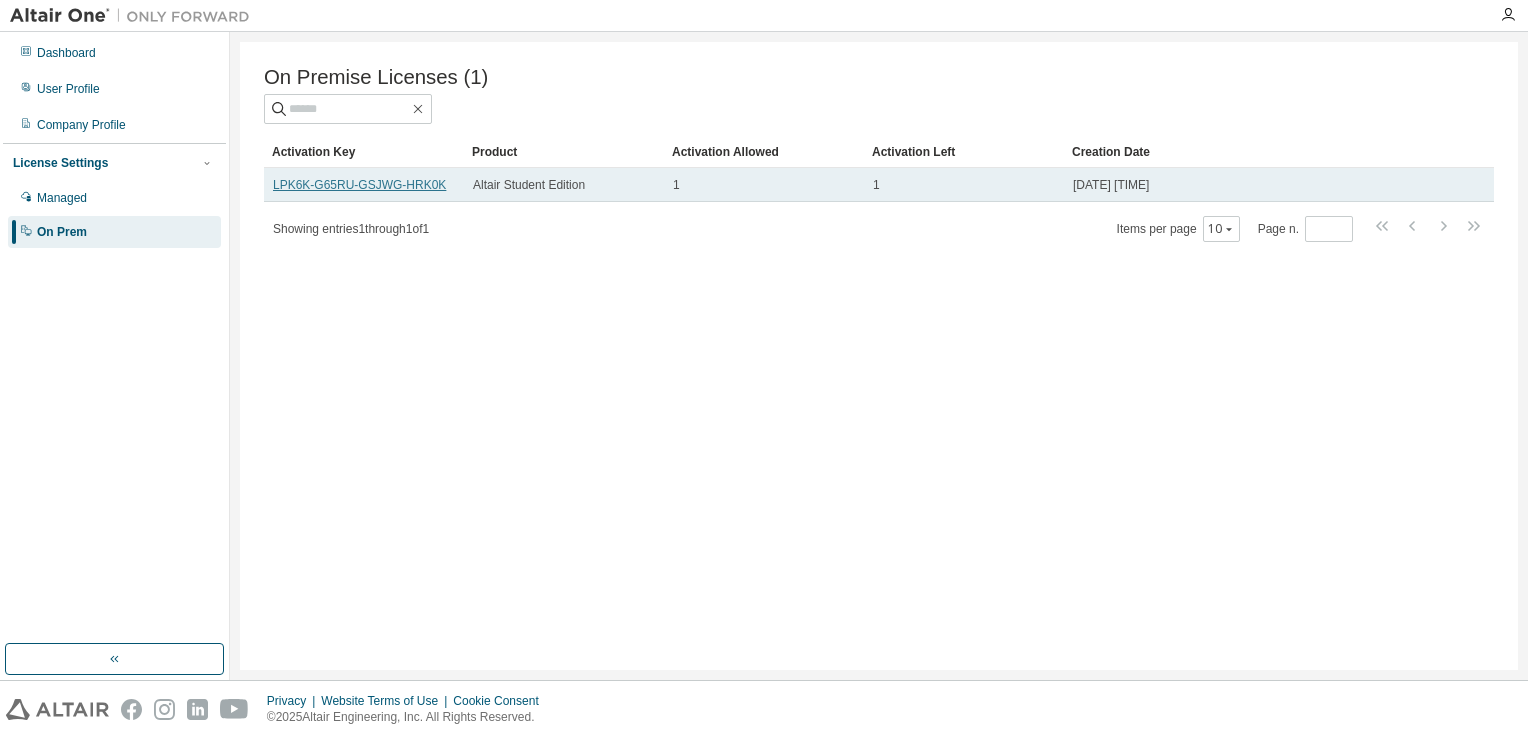 click on "LPK6K-G65RU-GSJWG-HRK0K" at bounding box center [359, 185] 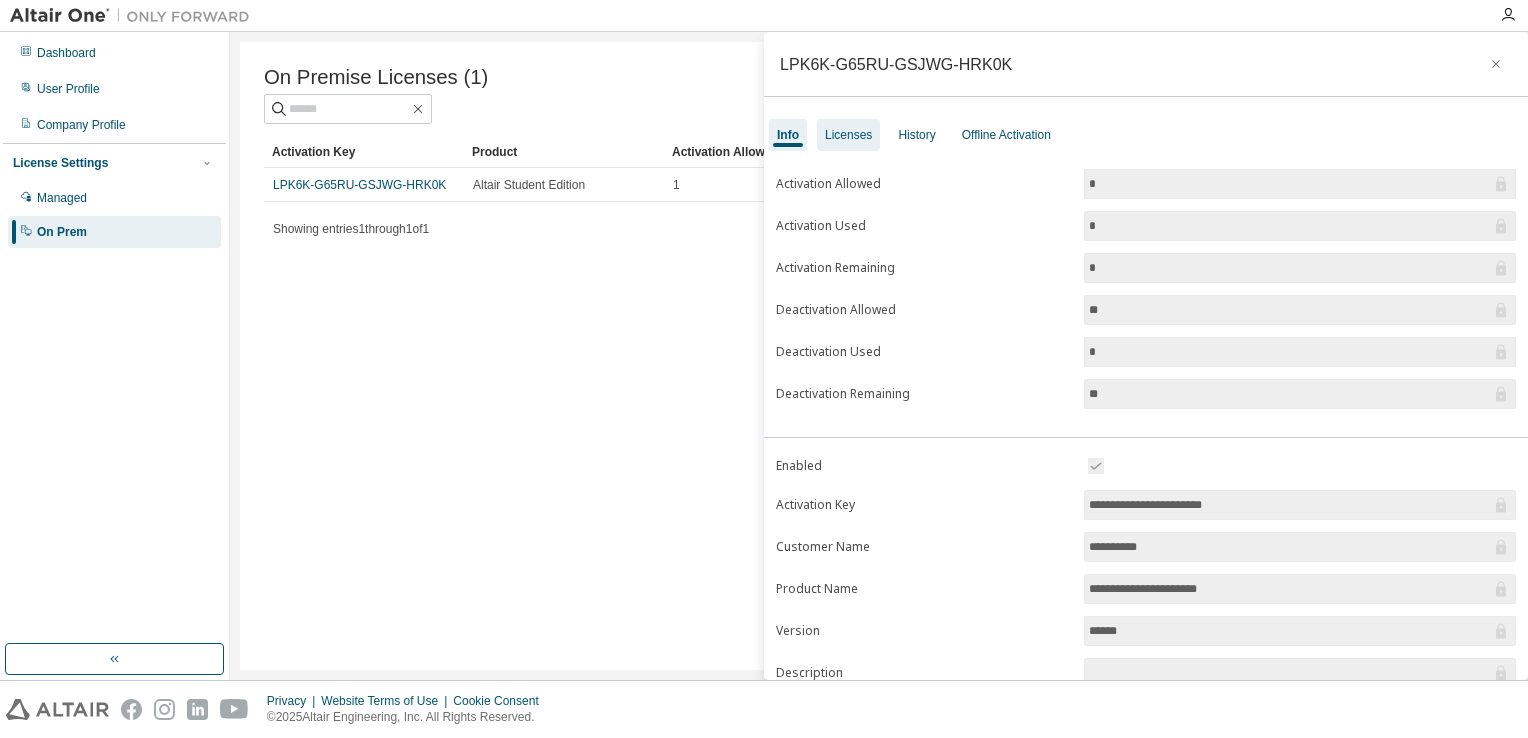 click on "Licenses" at bounding box center [848, 135] 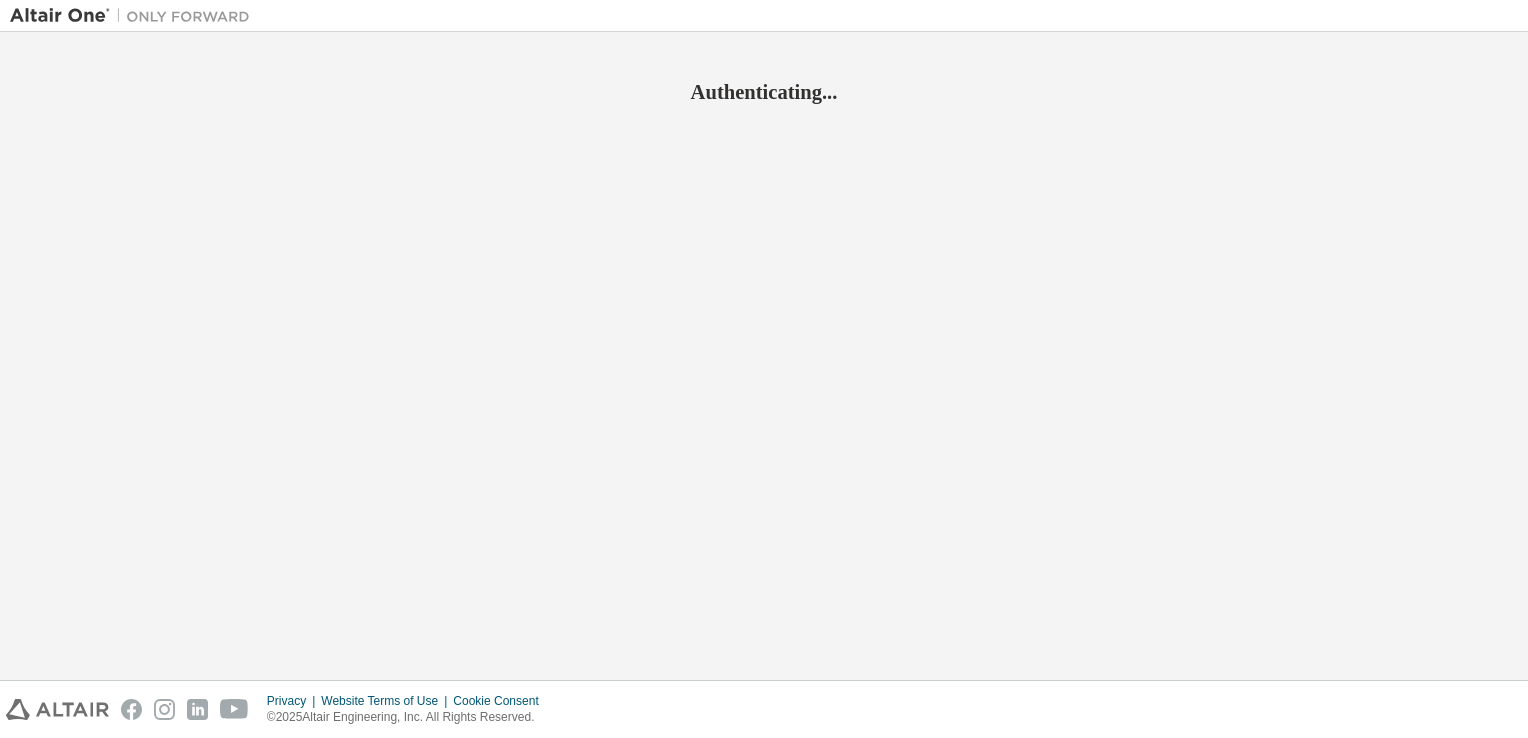 scroll, scrollTop: 0, scrollLeft: 0, axis: both 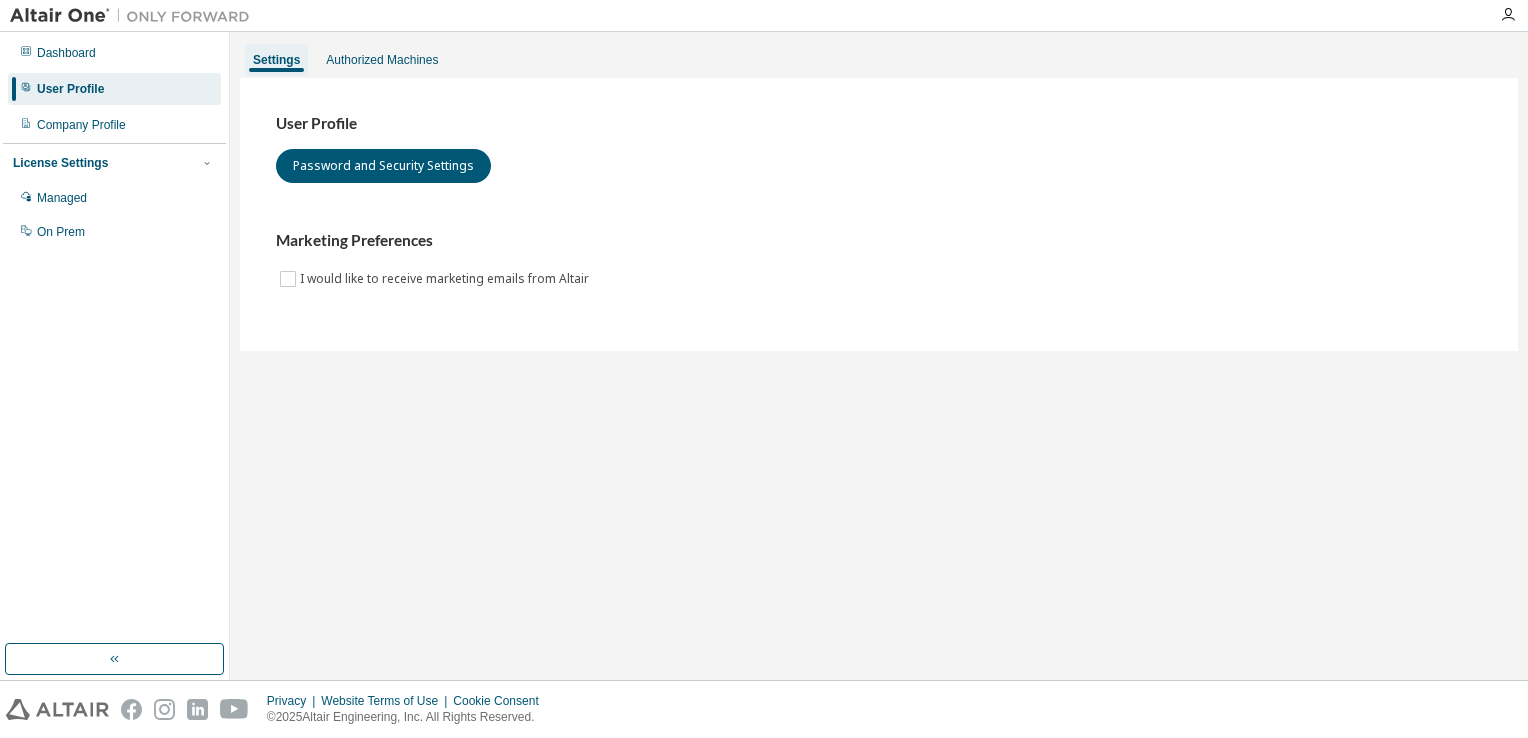 click on "User Profile" at bounding box center (114, 89) 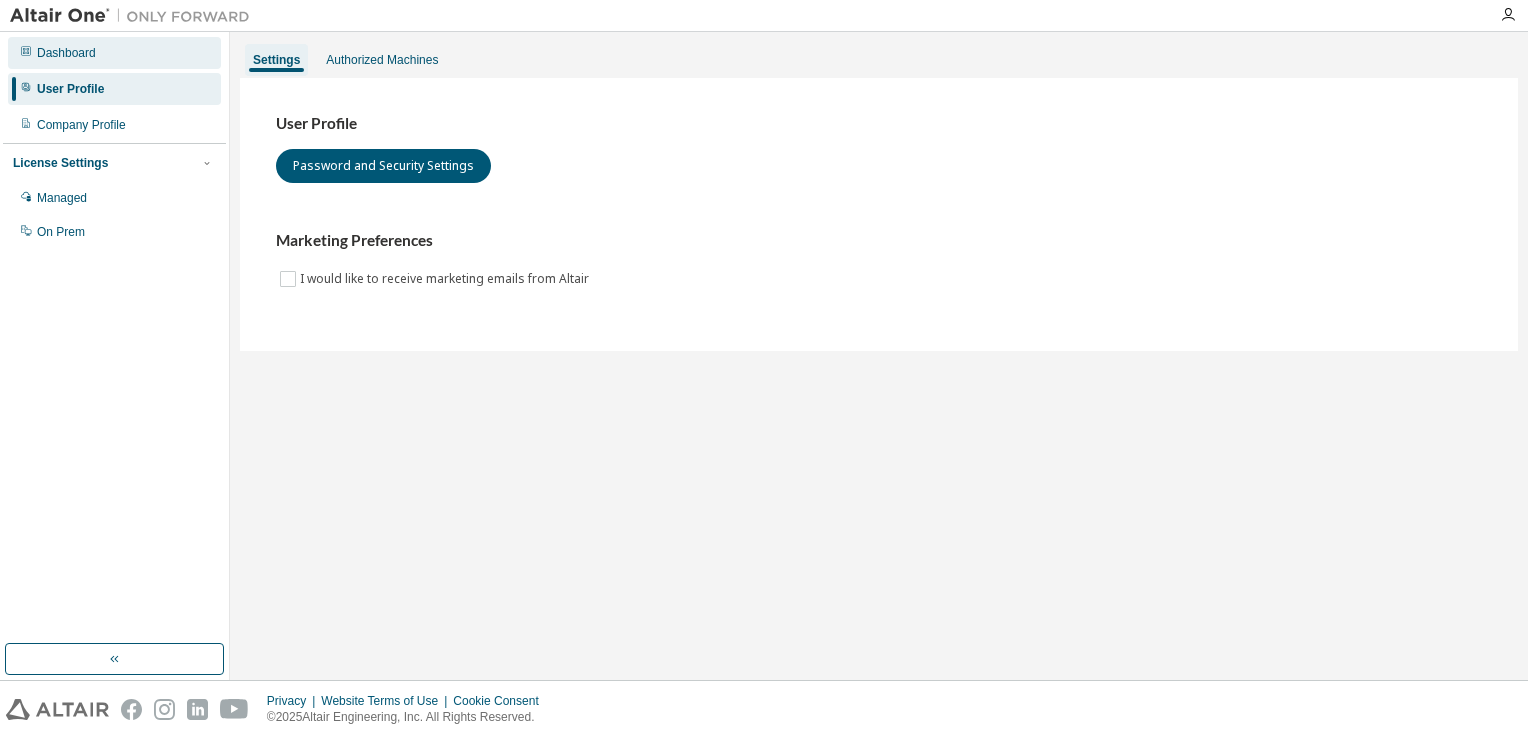 click on "Dashboard" at bounding box center [66, 53] 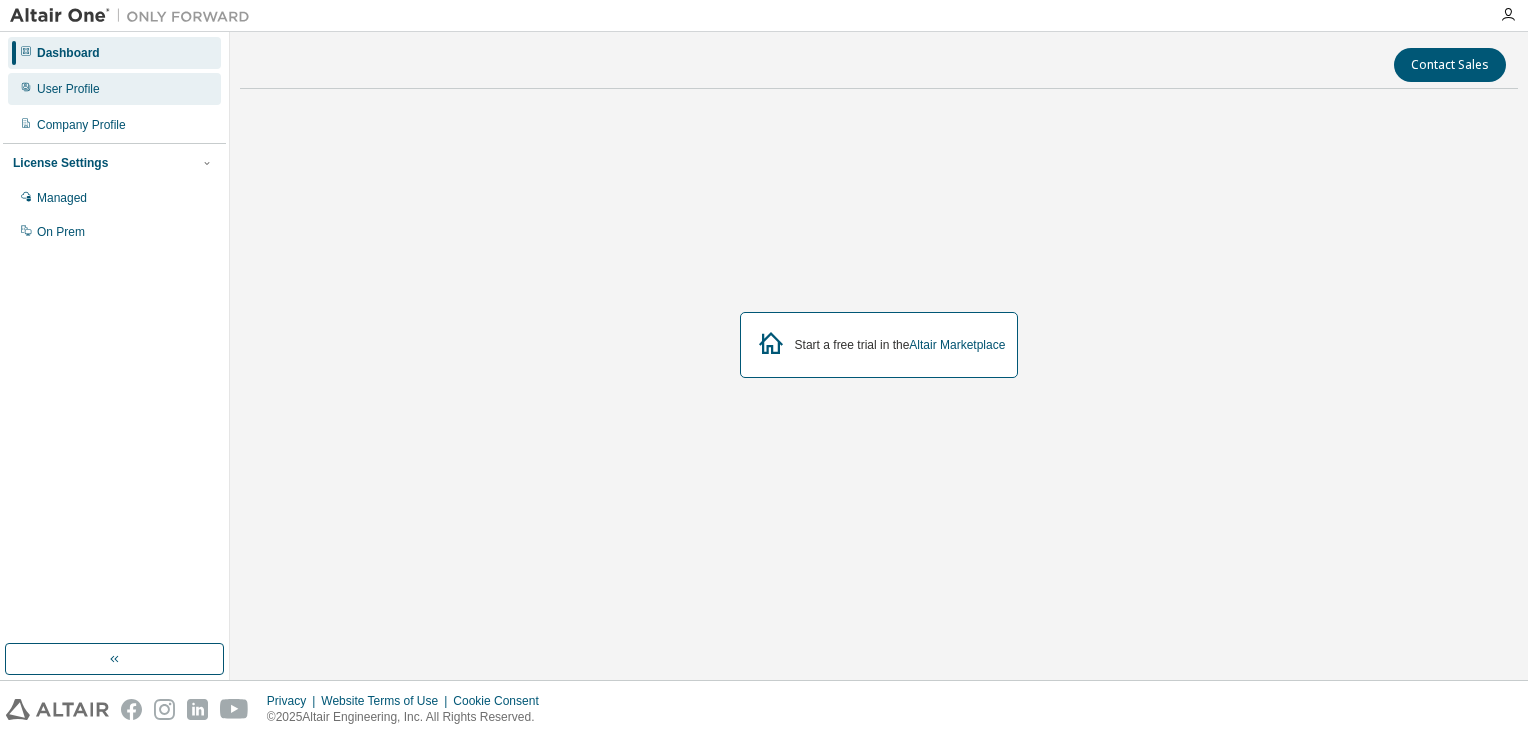click on "User Profile" at bounding box center (68, 89) 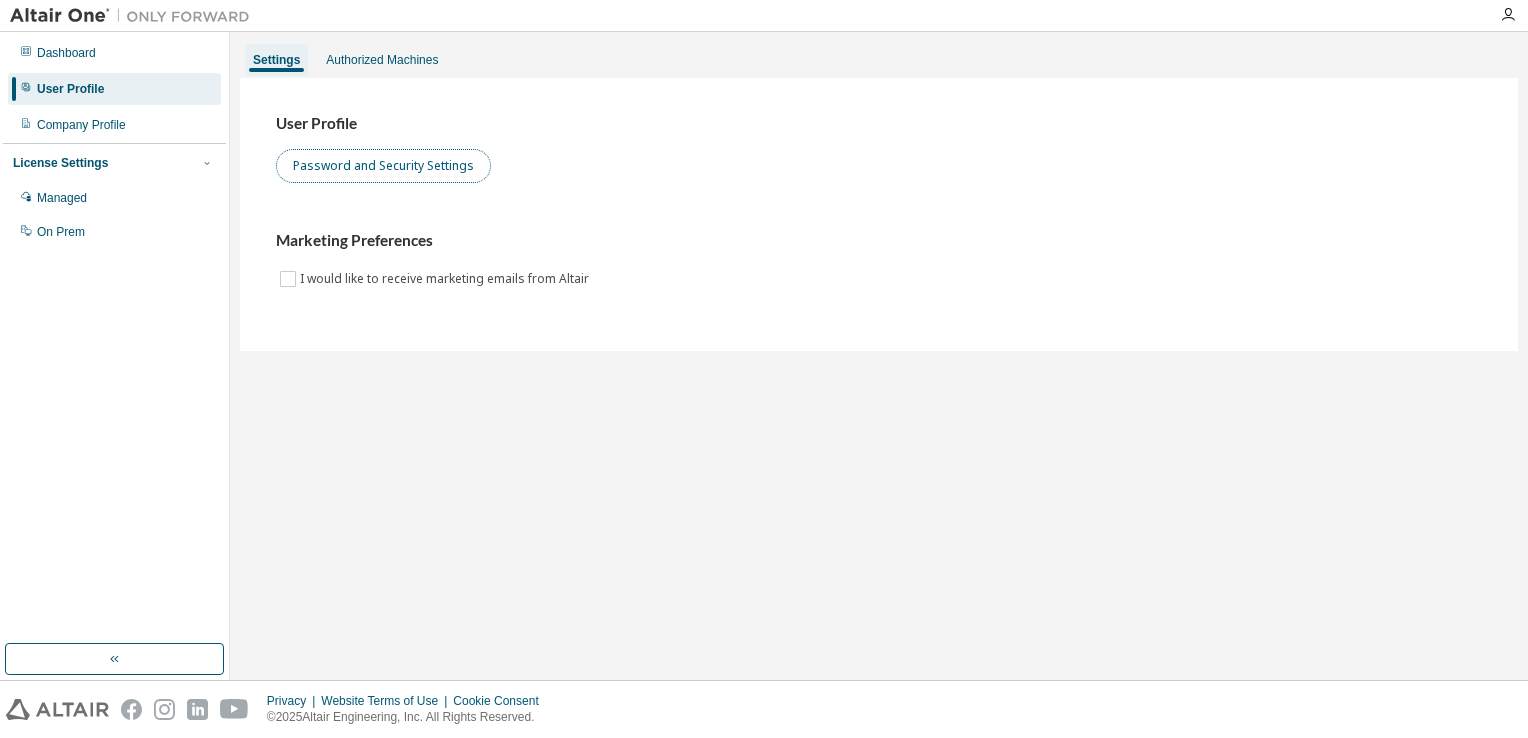 click on "Password and Security Settings" at bounding box center (383, 166) 